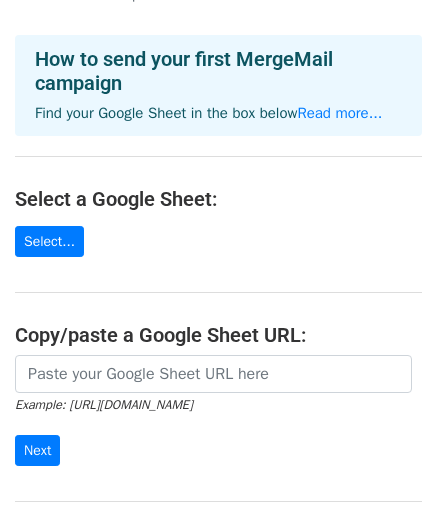 scroll, scrollTop: 100, scrollLeft: 0, axis: vertical 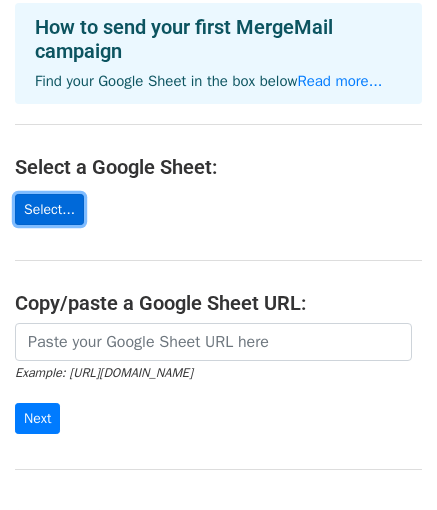 click on "Select..." at bounding box center [49, 209] 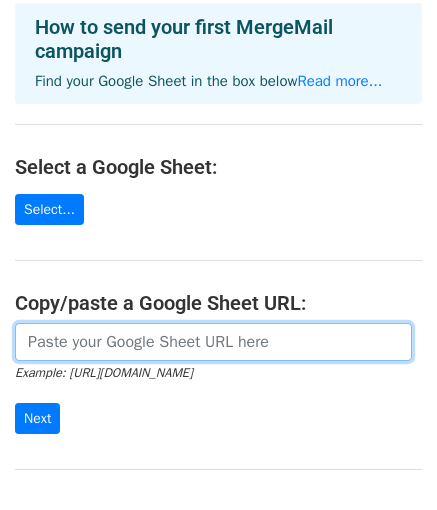 click at bounding box center (213, 342) 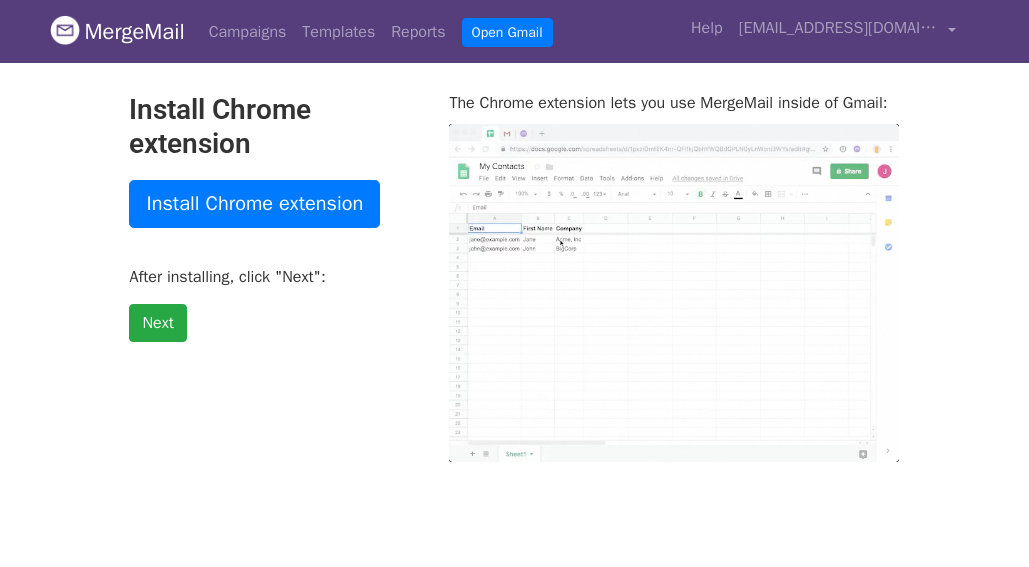 scroll, scrollTop: 0, scrollLeft: 0, axis: both 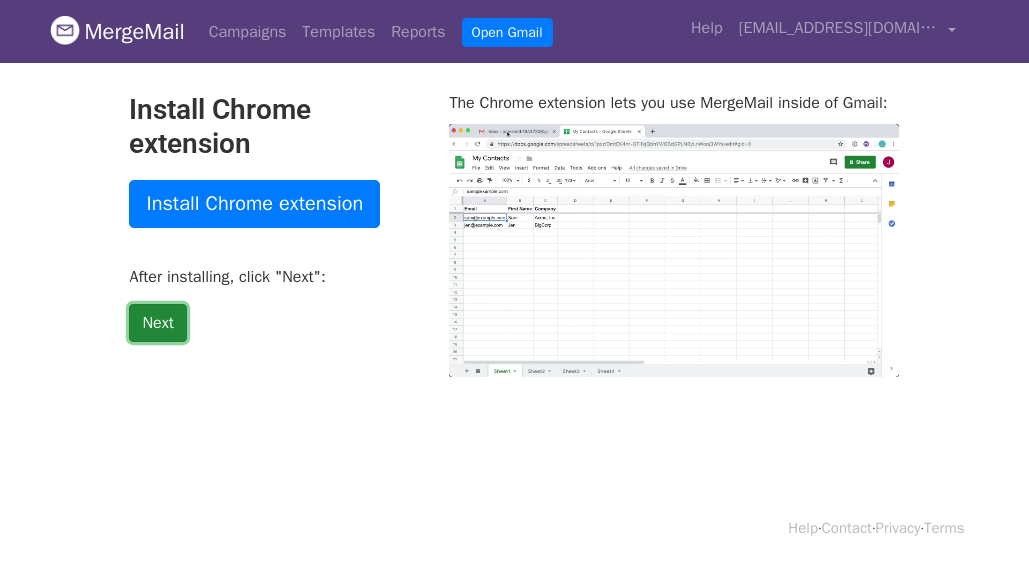 click on "Next" at bounding box center [157, 323] 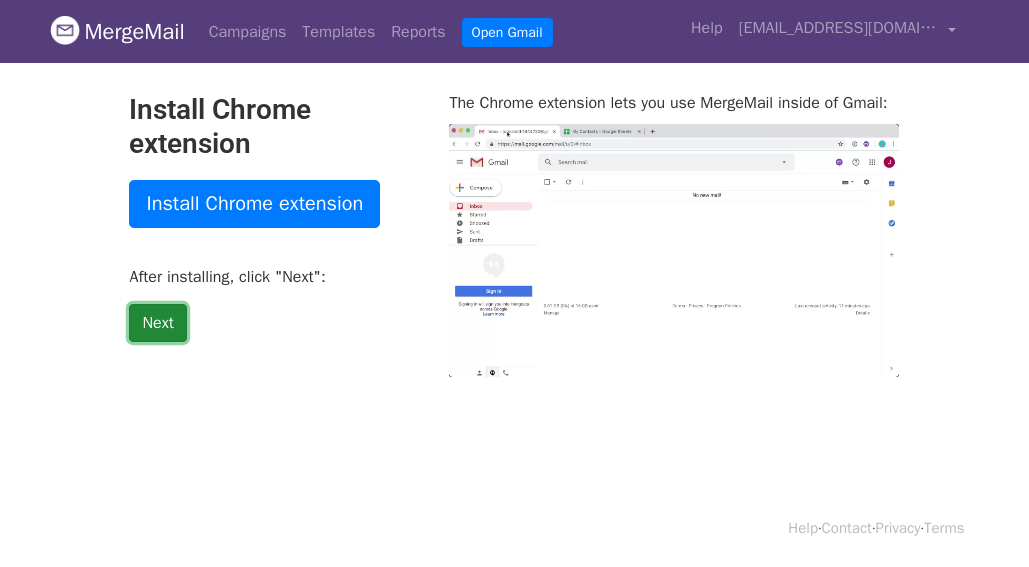 type on "10.78" 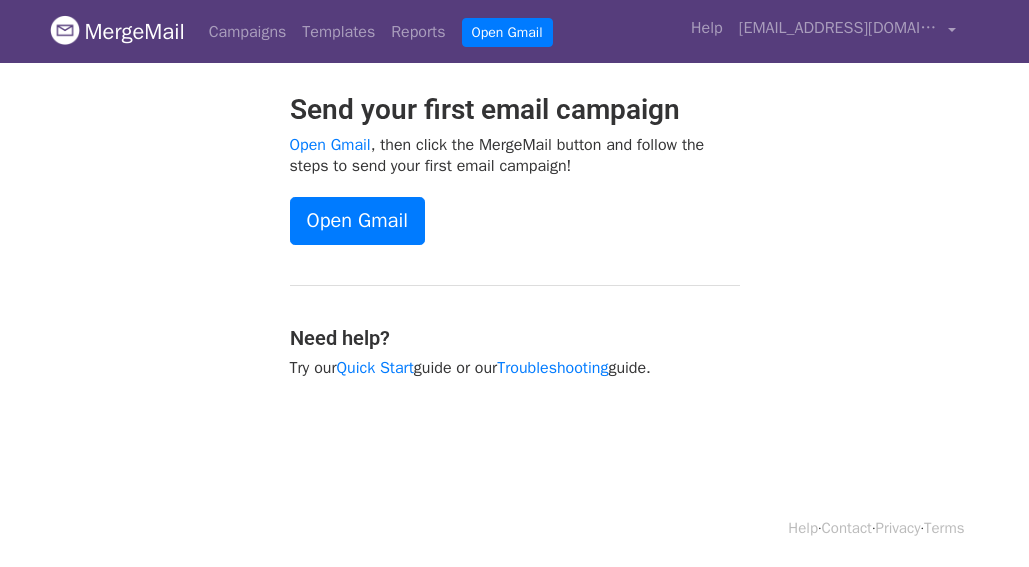 scroll, scrollTop: 0, scrollLeft: 0, axis: both 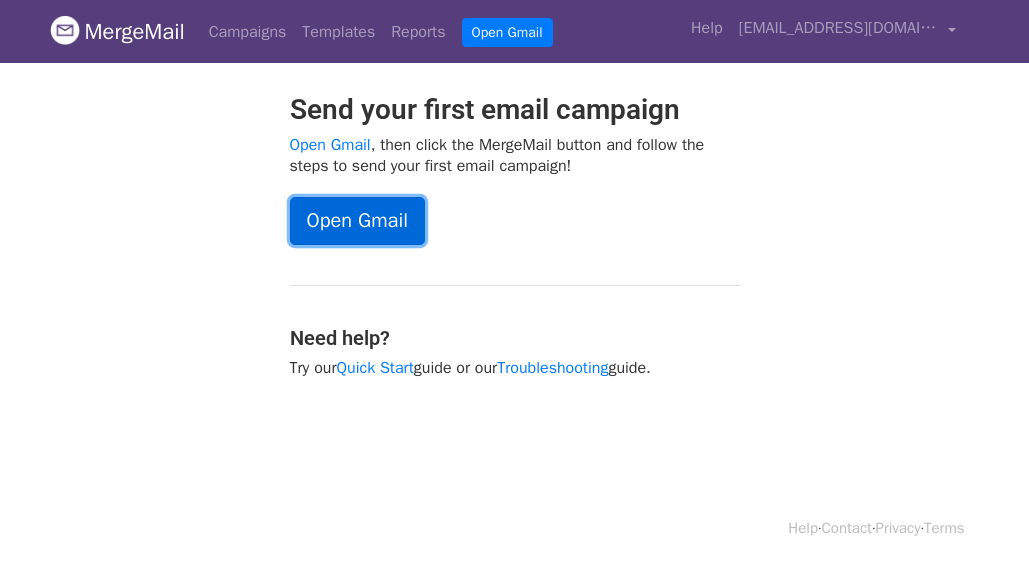 click on "Open Gmail" at bounding box center [357, 221] 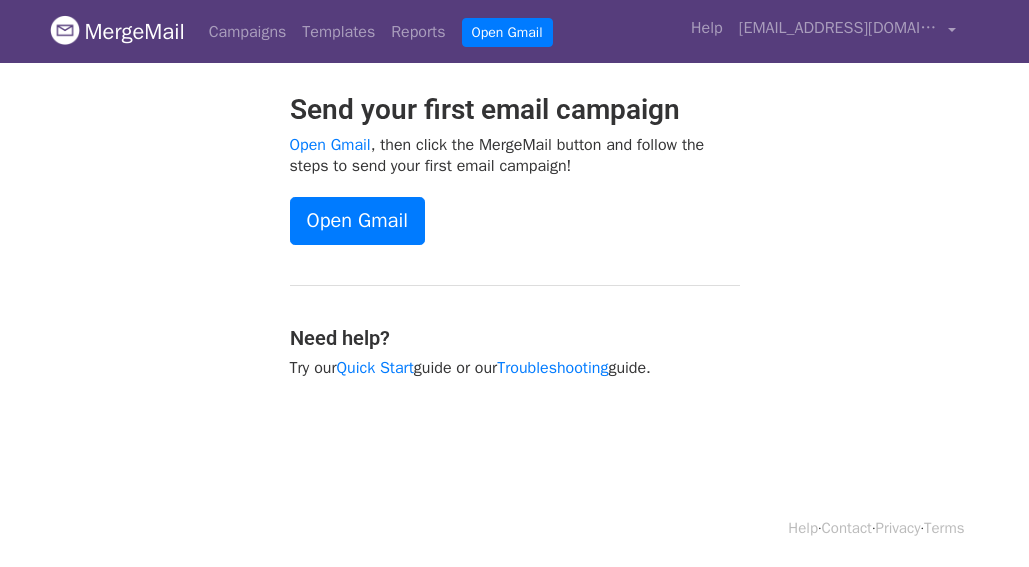 scroll, scrollTop: 0, scrollLeft: 0, axis: both 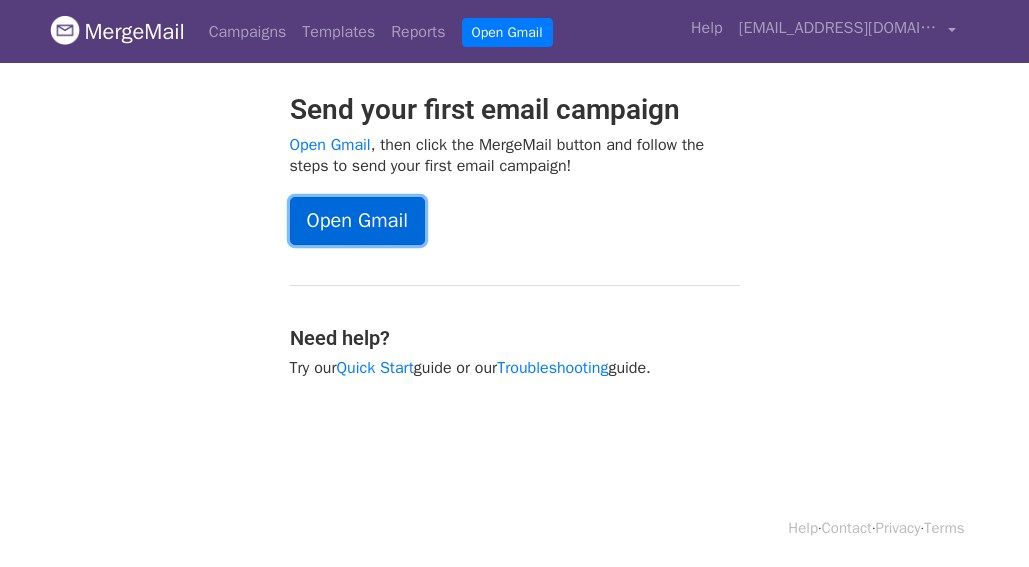 click on "Open Gmail" at bounding box center [357, 221] 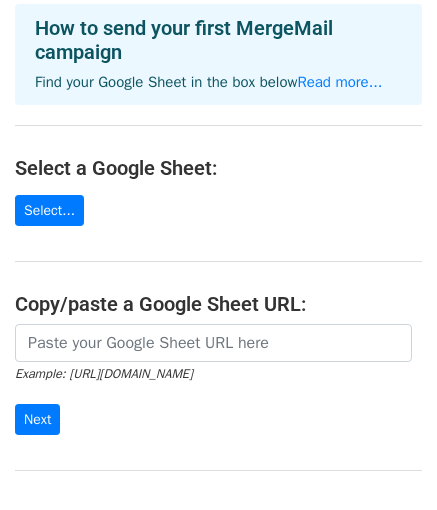 scroll, scrollTop: 91, scrollLeft: 0, axis: vertical 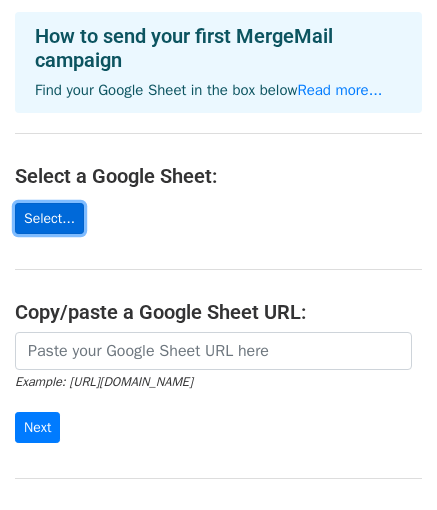 click on "Select..." at bounding box center (49, 218) 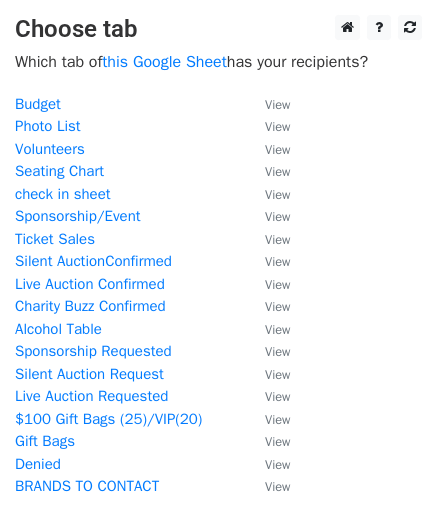 scroll, scrollTop: 0, scrollLeft: 0, axis: both 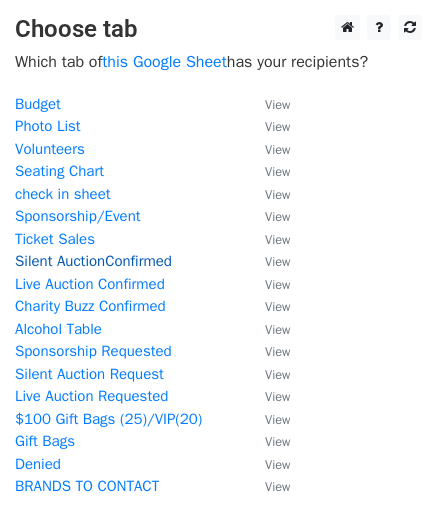 click on "Silent AuctionConfirmed" at bounding box center (93, 261) 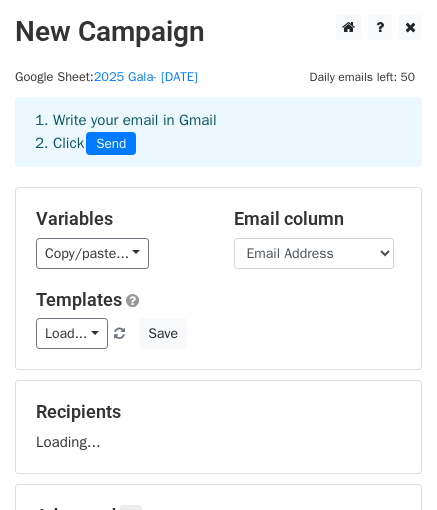 scroll, scrollTop: 0, scrollLeft: 0, axis: both 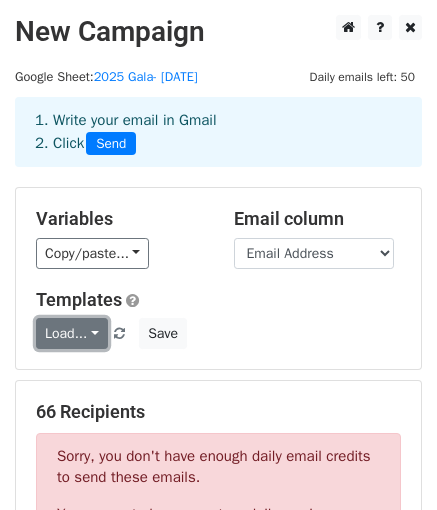 click on "Load..." at bounding box center [72, 333] 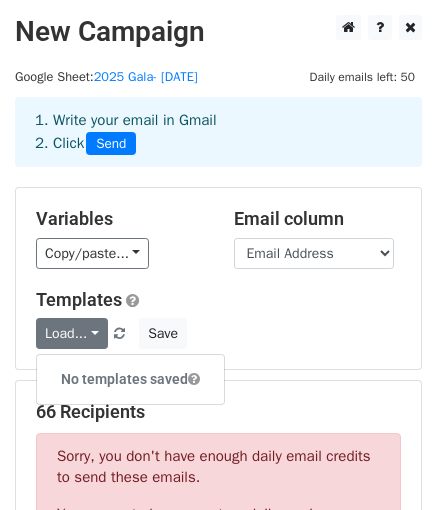 click on "Templates" at bounding box center (218, 300) 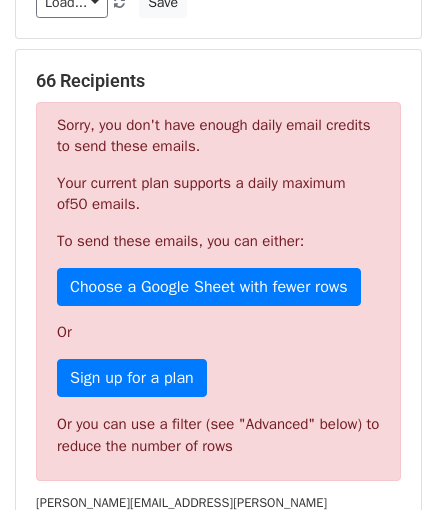scroll, scrollTop: 300, scrollLeft: 0, axis: vertical 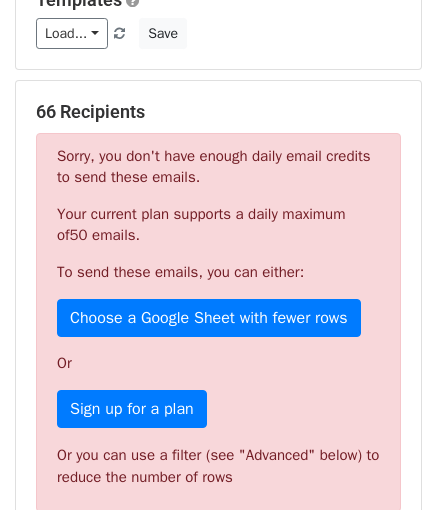 click on "66 Recipients" at bounding box center [218, 112] 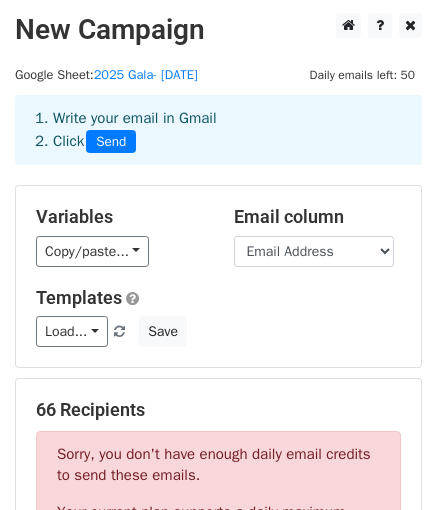 scroll, scrollTop: 0, scrollLeft: 0, axis: both 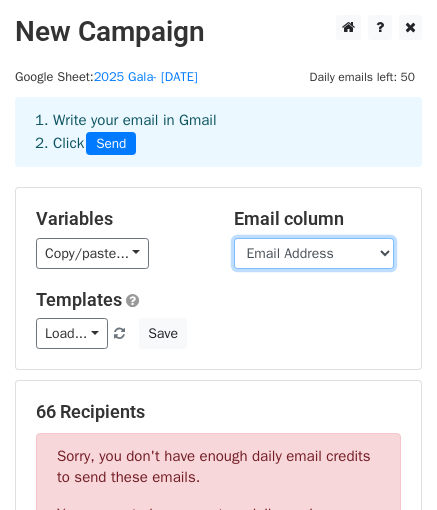 click on "On App
Ready for App
Sourcer
Item Category
Donation Company/Person
Item Name
Shipping
Title
Mobile View Description
Full Page Description
Boxed/Display
Value/SRP
Sold For
Quantity
Type
Virtual Certificate Needed
Logo
Slide
Insta
Website
In Possession
Starting Bid
Reserve Price
Buy It Now Price
Bidding Increment
Bid Mode
Bidding Increment Addl Notes
Email Address
Item Donor Tax Receipt
Notes
Winner
Winner Contact Info
Winner Address
Has Winner Received?
Notes Regarding Delivery
Tax Receipt for purchase" at bounding box center [314, 253] 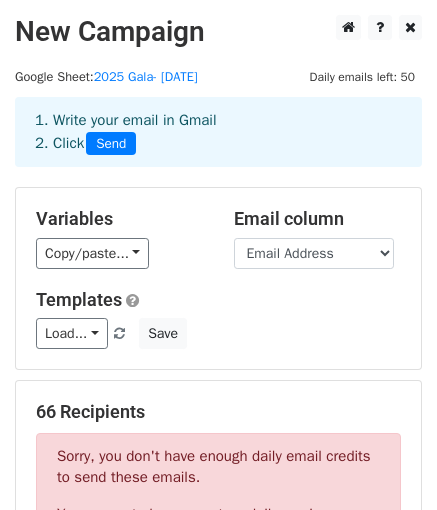 click on "Templates" at bounding box center [218, 300] 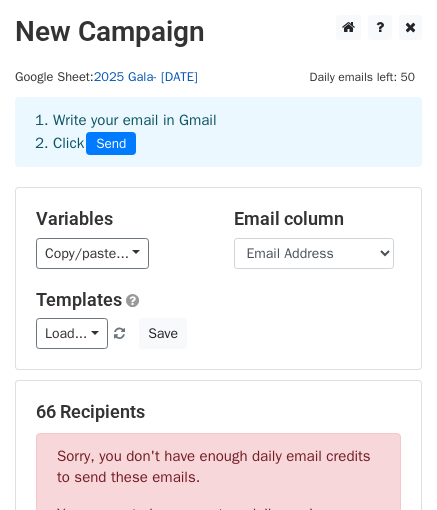 click on "2025 Gala- [DATE]" at bounding box center [146, 77] 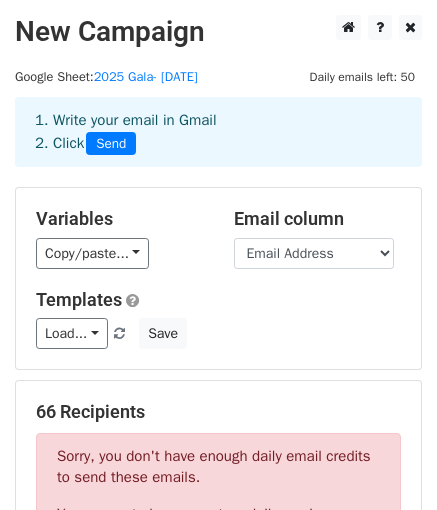 click on "1. Write your email in Gmail
2. Click
Send" at bounding box center (218, 147) 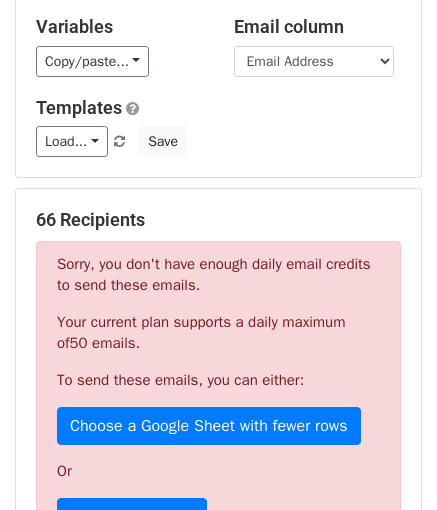 scroll, scrollTop: 300, scrollLeft: 0, axis: vertical 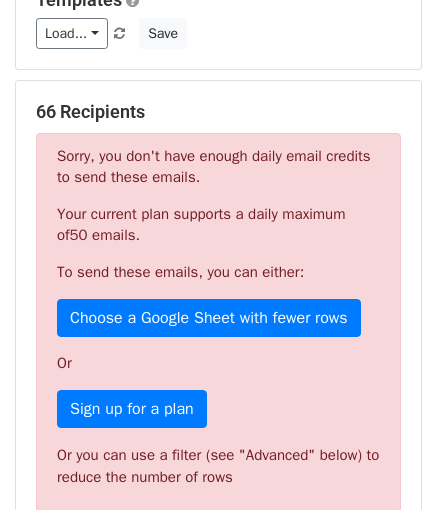 click on "Your current plan supports a daily maximum of  50 emails ." at bounding box center (218, 225) 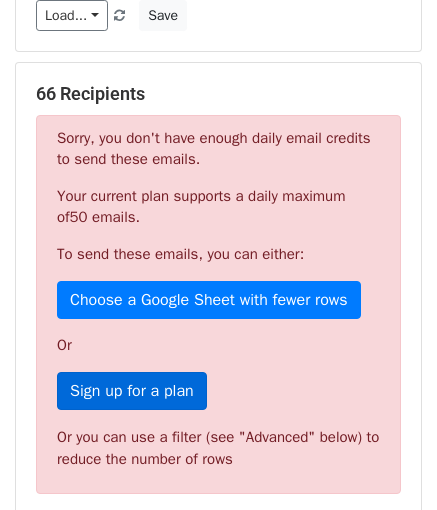 scroll, scrollTop: 300, scrollLeft: 0, axis: vertical 